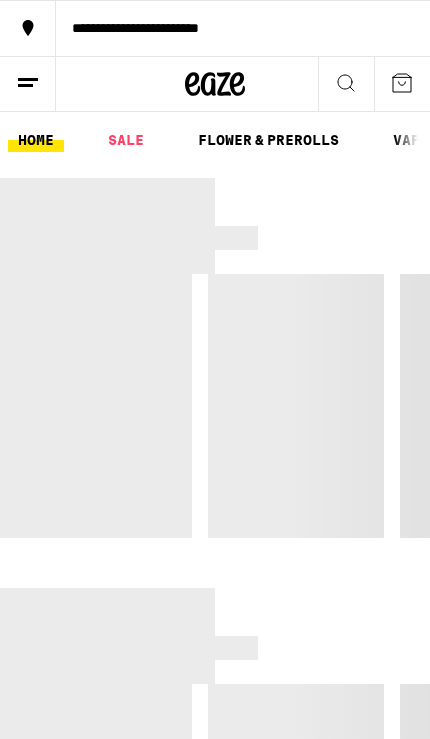 scroll, scrollTop: 0, scrollLeft: 0, axis: both 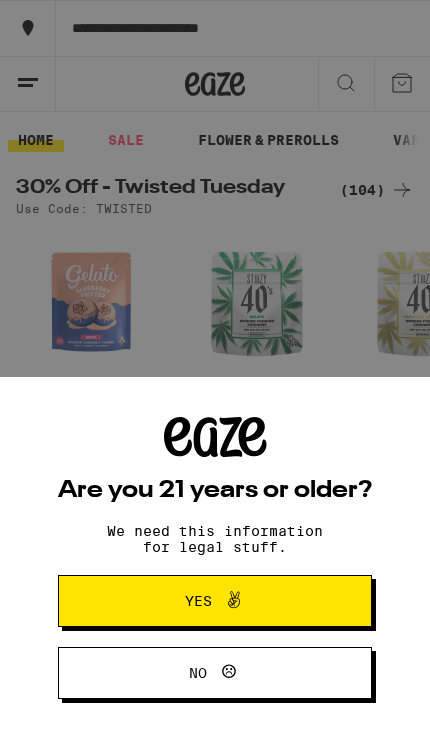 click on "Yes" at bounding box center [215, 601] 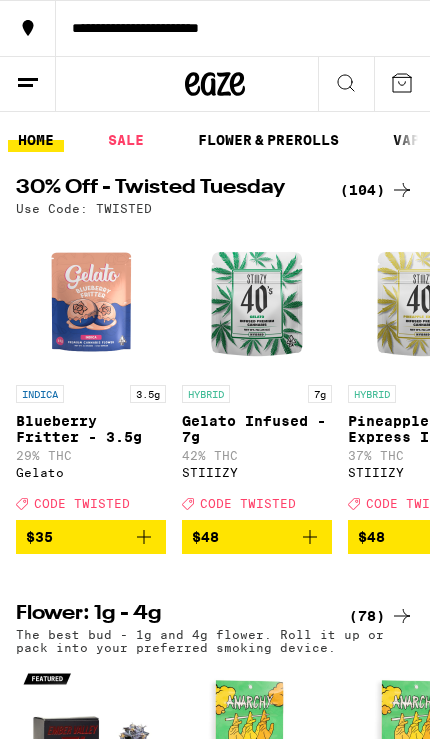 scroll, scrollTop: 0, scrollLeft: 0, axis: both 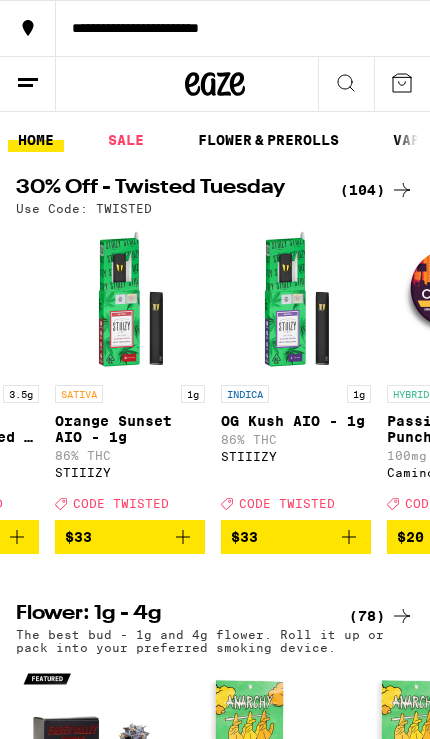 click on "$33" at bounding box center (296, 537) 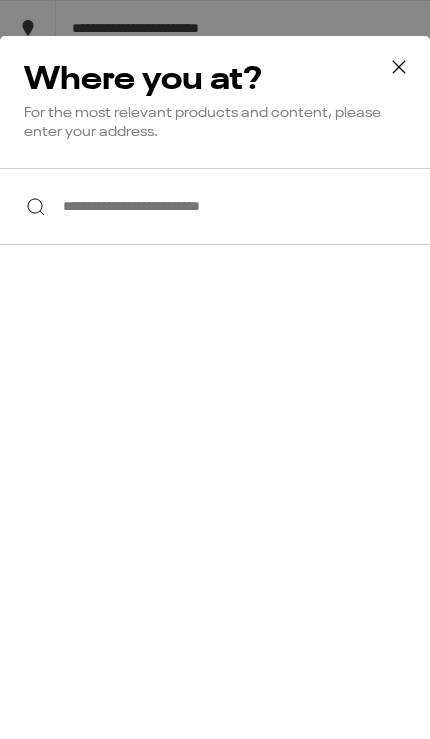 click on "**********" at bounding box center (215, 206) 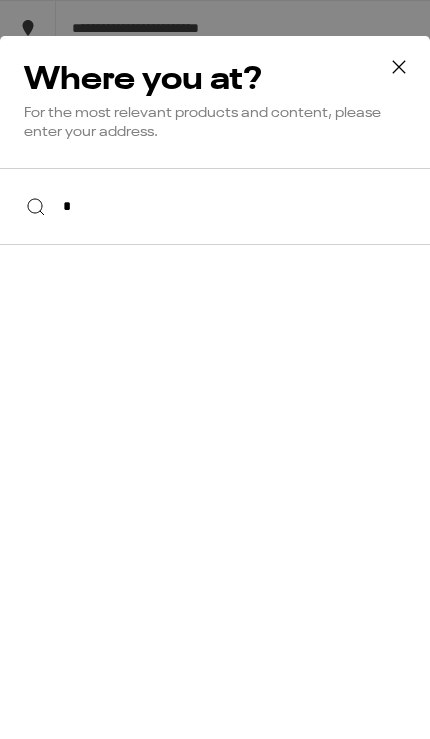 type on "**" 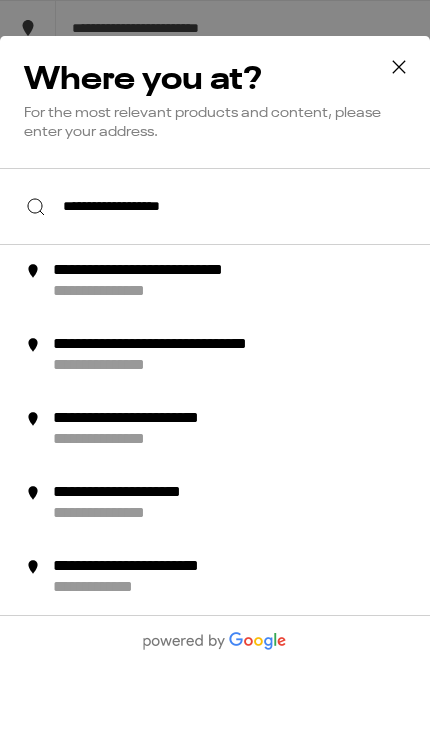 click on "**********" at bounding box center (215, 206) 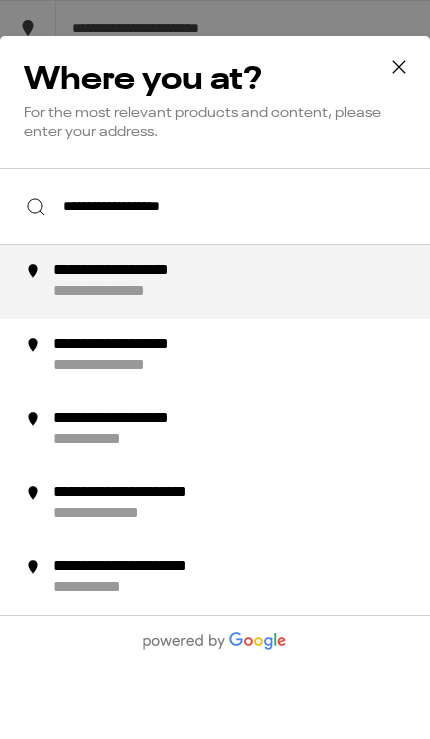 click on "**********" at bounding box center (151, 271) 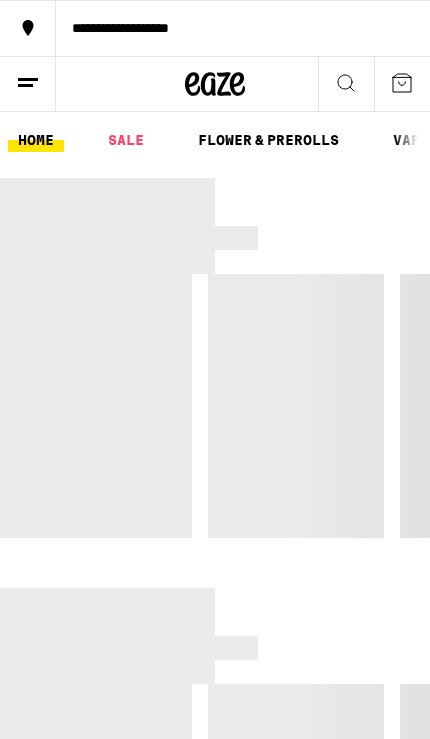 click on "Where you at? For the most relevant products and content, please enter your address. [ADDRESS] [ADDRESS]" at bounding box center (215, 369) 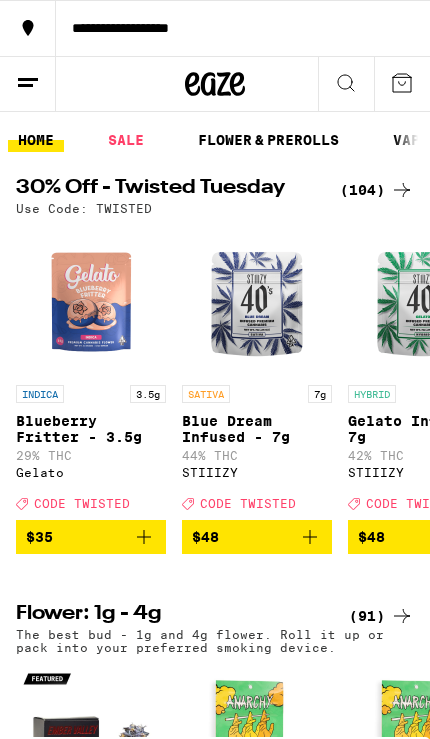 scroll, scrollTop: 36, scrollLeft: 0, axis: vertical 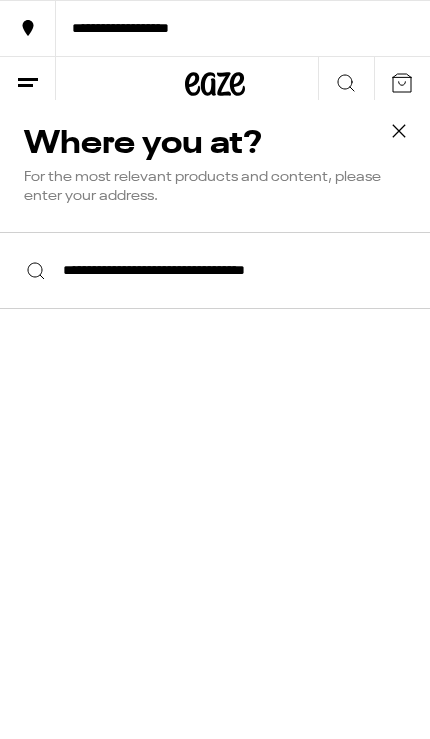 click on "**********" at bounding box center [215, 270] 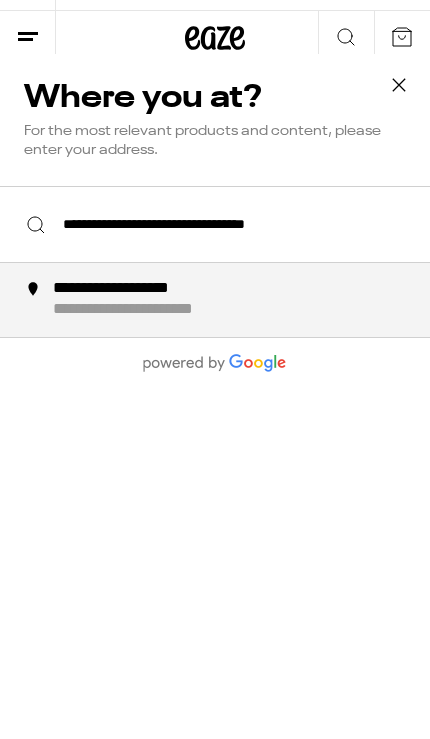 click on "**********" at bounding box center (172, 356) 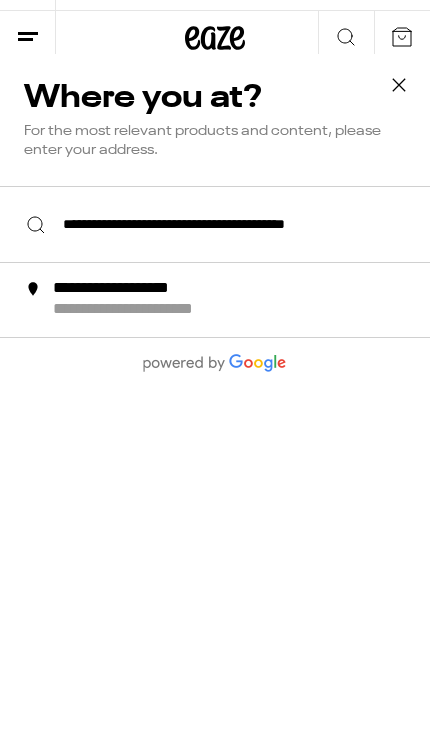 scroll, scrollTop: 46, scrollLeft: 0, axis: vertical 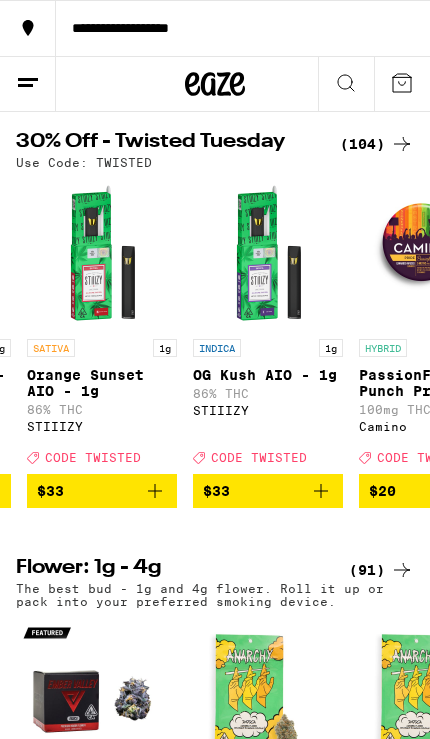 click on "$33" at bounding box center (268, 491) 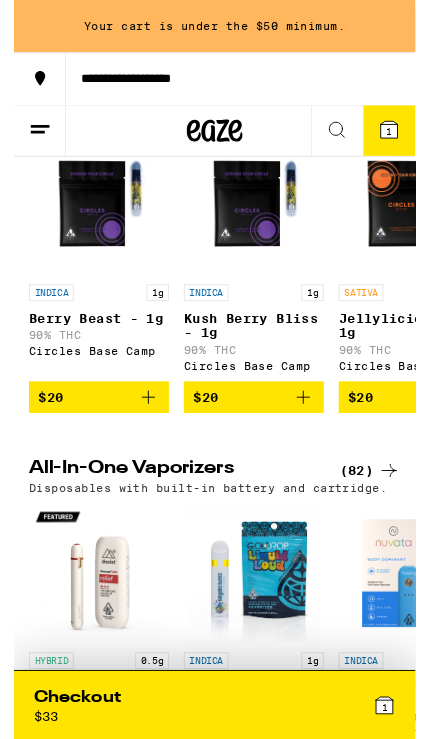 scroll, scrollTop: 1394, scrollLeft: 0, axis: vertical 